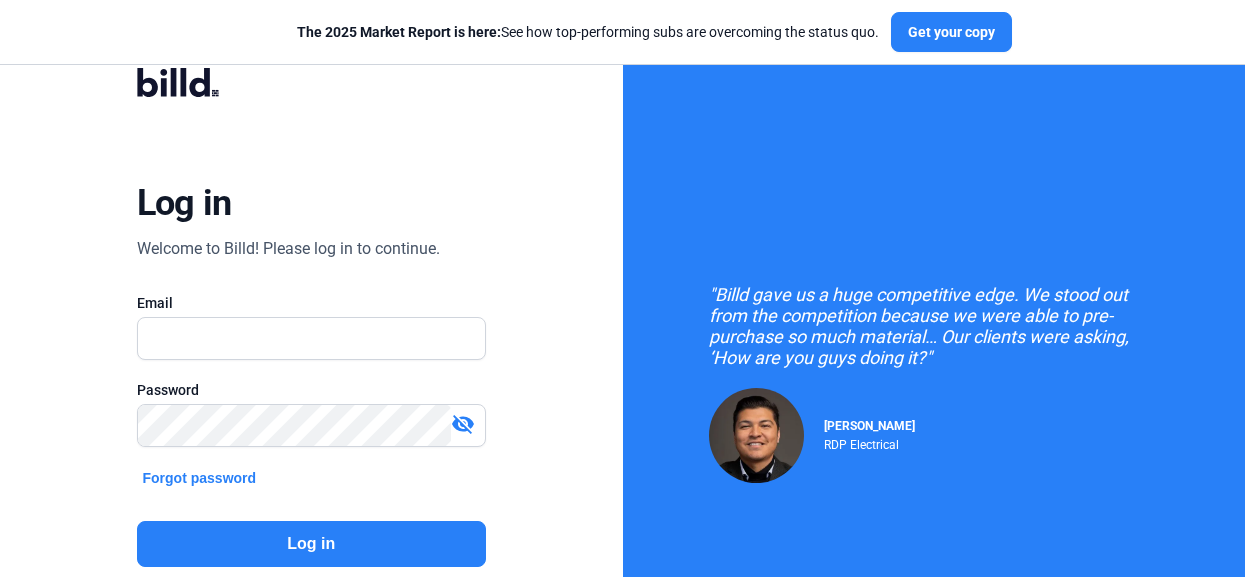 scroll, scrollTop: 0, scrollLeft: 0, axis: both 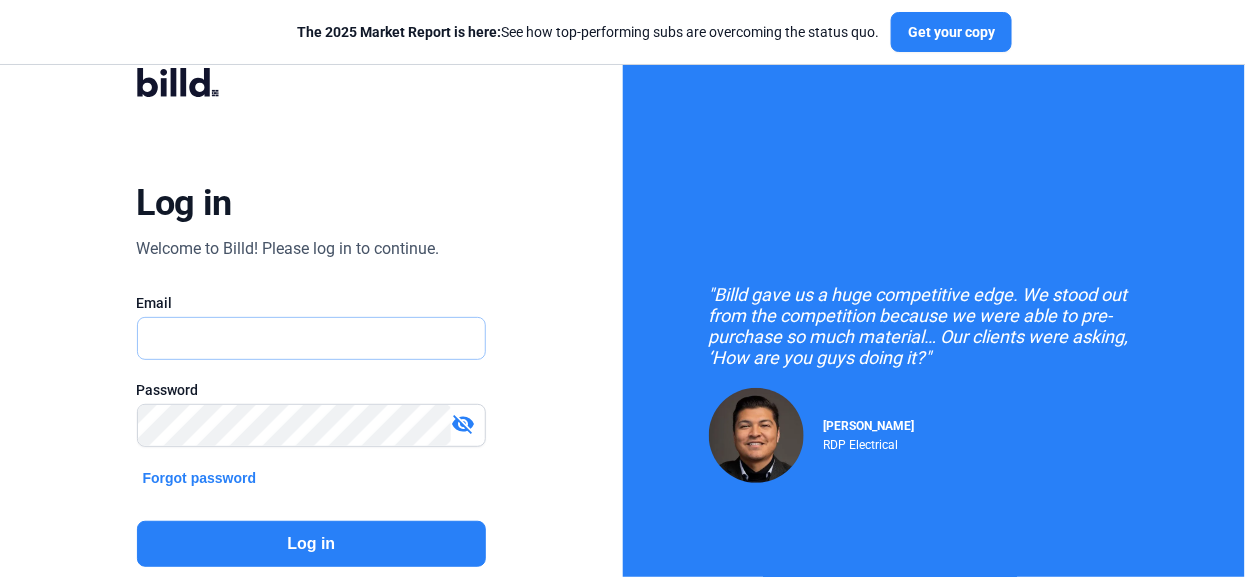 type on "[PERSON_NAME][EMAIL_ADDRESS][PERSON_NAME][DOMAIN_NAME]" 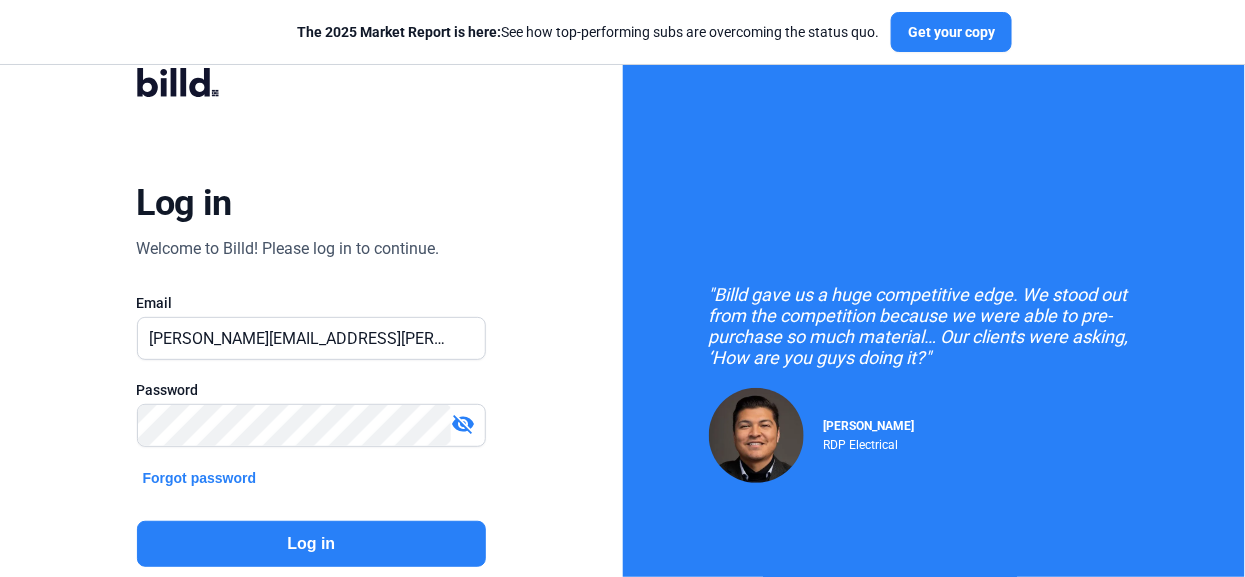 click on "Log in" 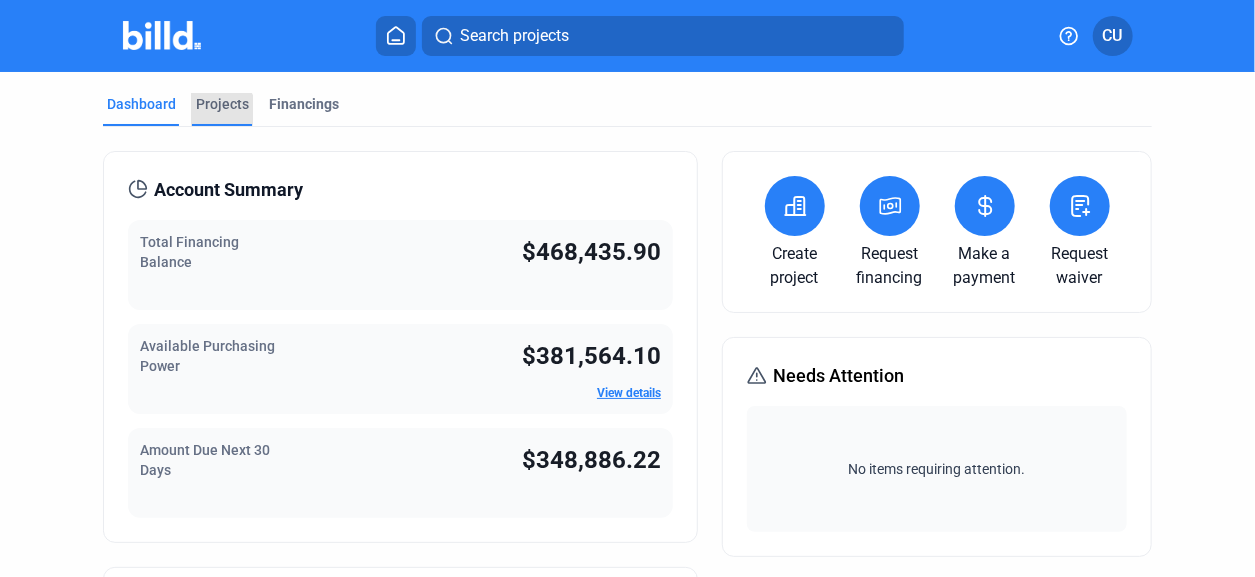 click on "Projects" at bounding box center [222, 104] 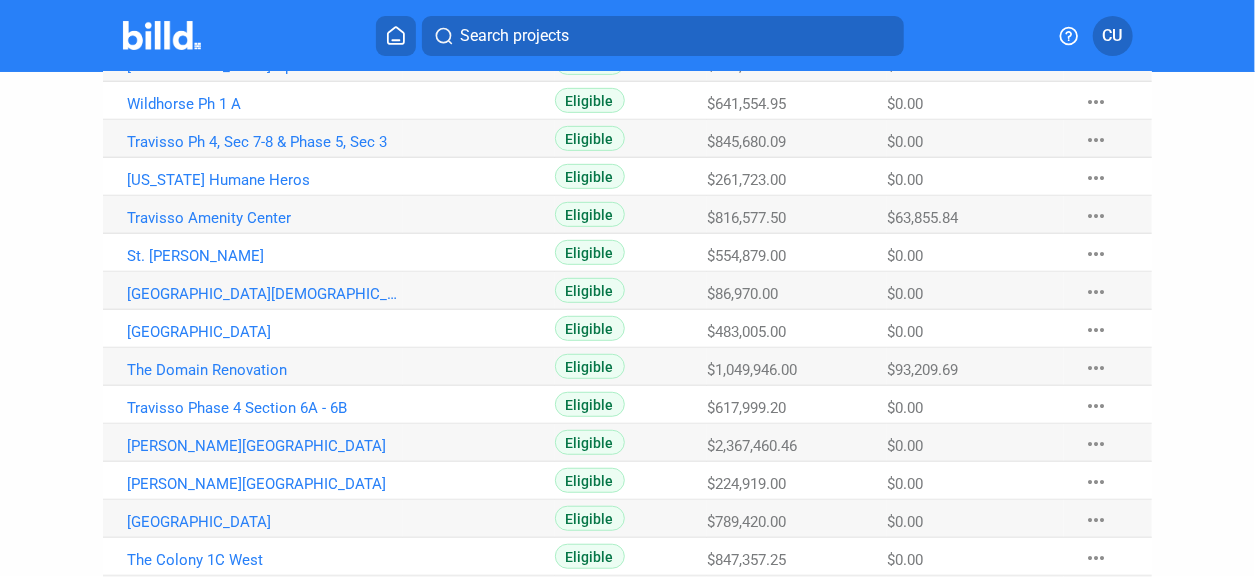 scroll, scrollTop: 499, scrollLeft: 0, axis: vertical 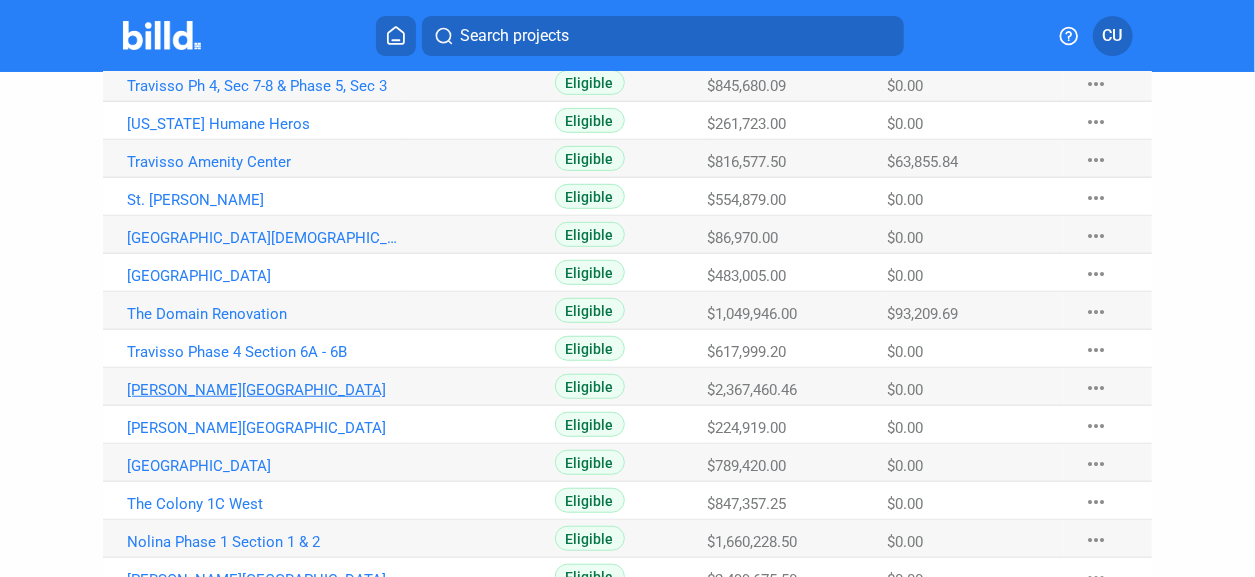 click on "[PERSON_NAME][GEOGRAPHIC_DATA]" at bounding box center [265, -142] 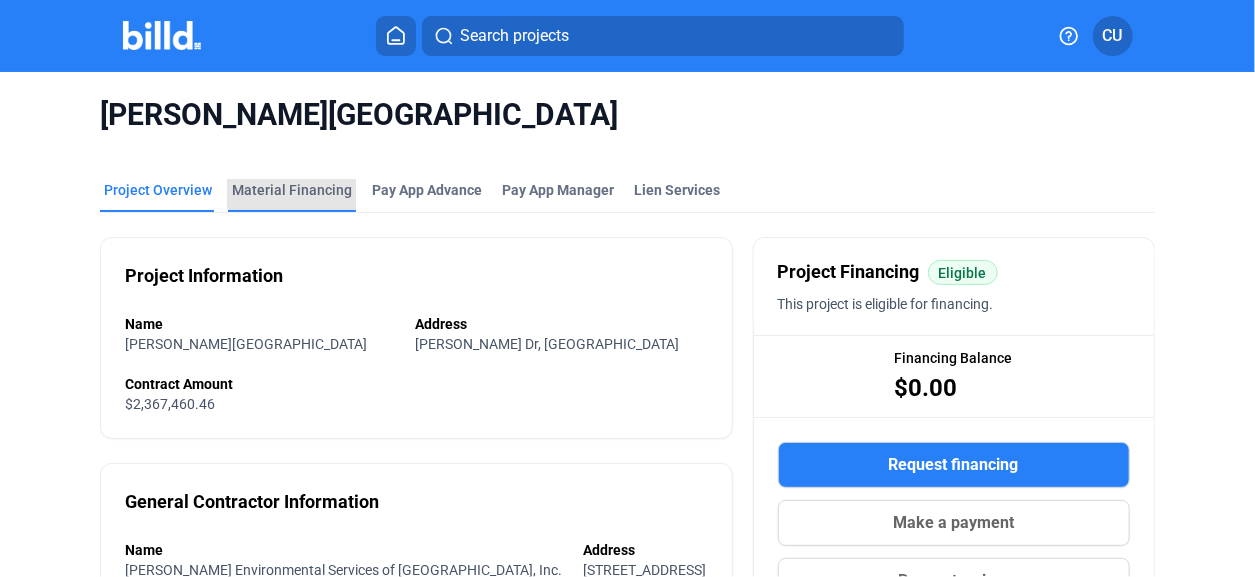 click on "Material Financing" at bounding box center [292, 190] 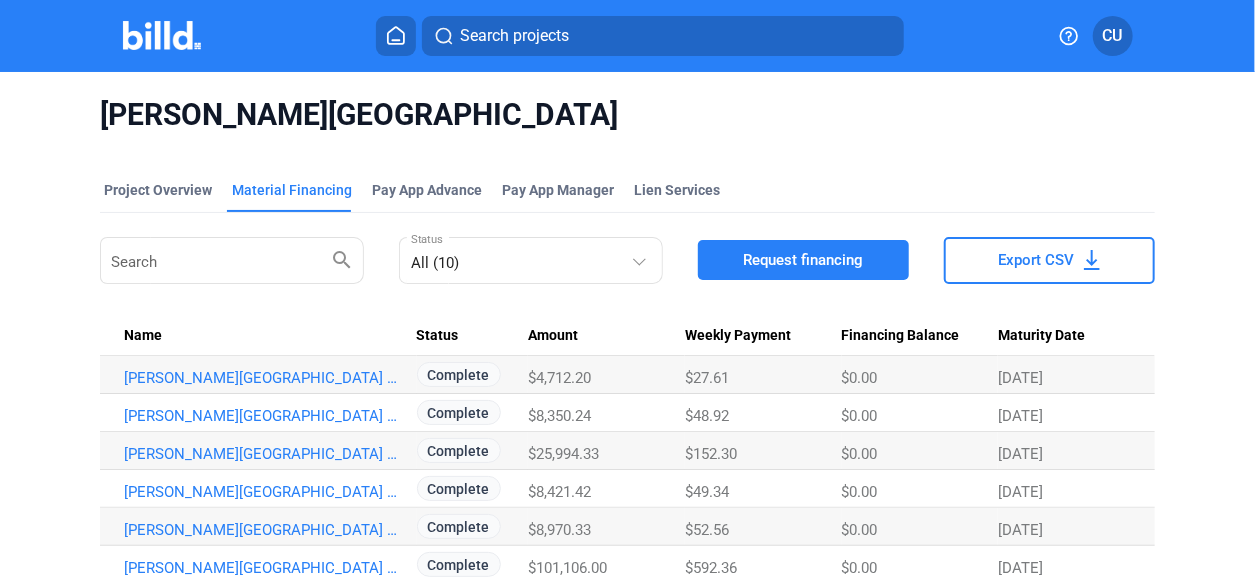 click on "Request financing" at bounding box center [803, 260] 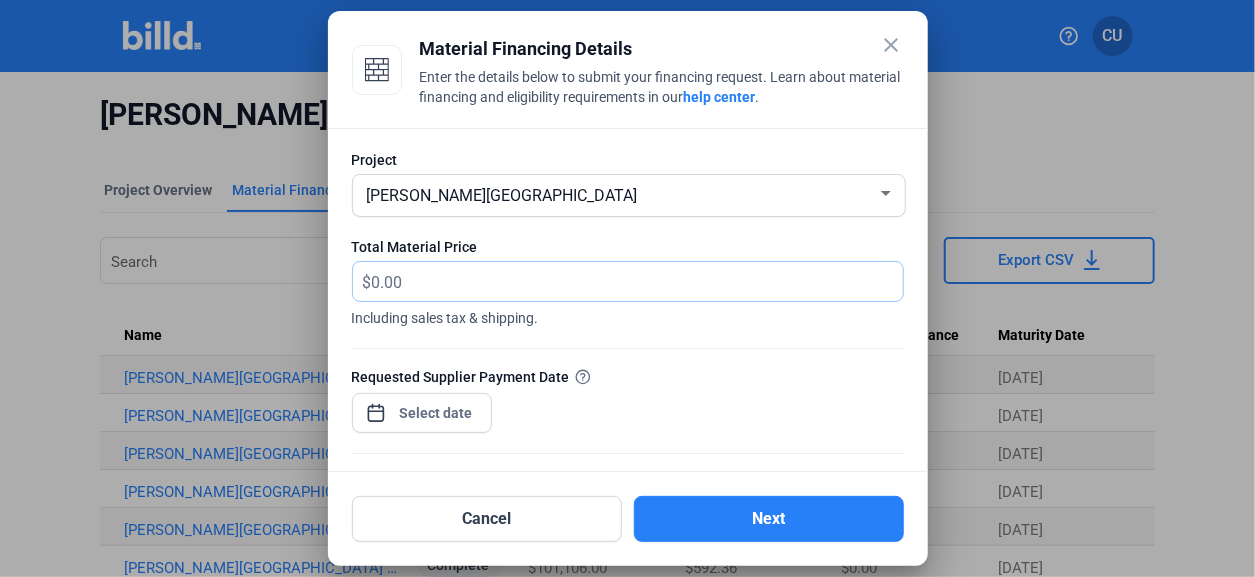 click at bounding box center [626, 281] 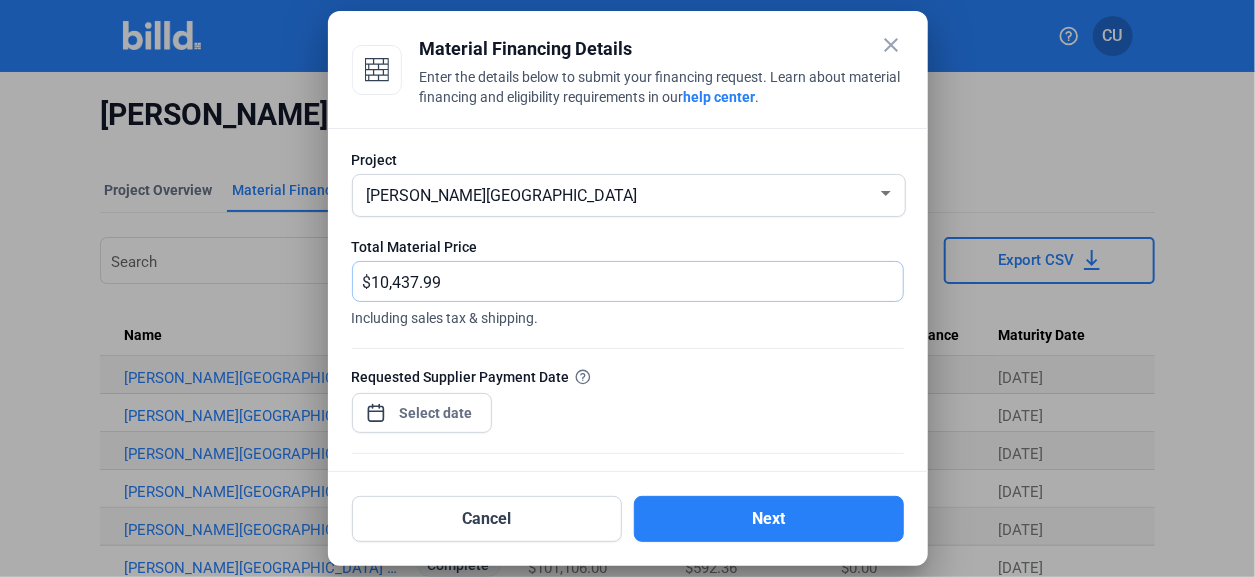 scroll, scrollTop: 99, scrollLeft: 0, axis: vertical 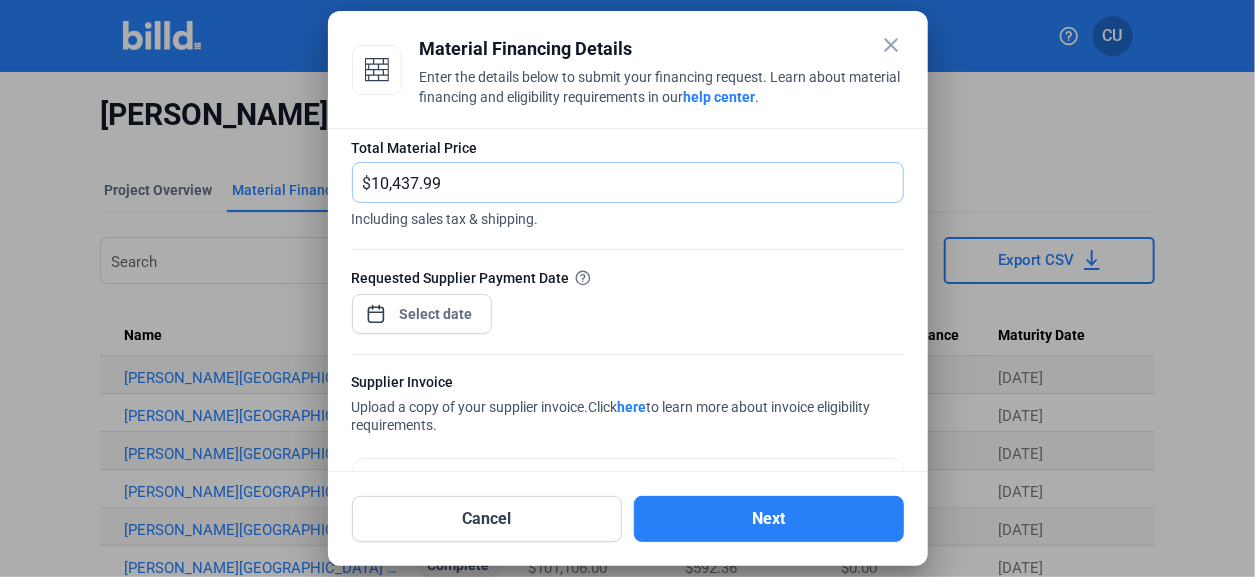 type on "10,437.99" 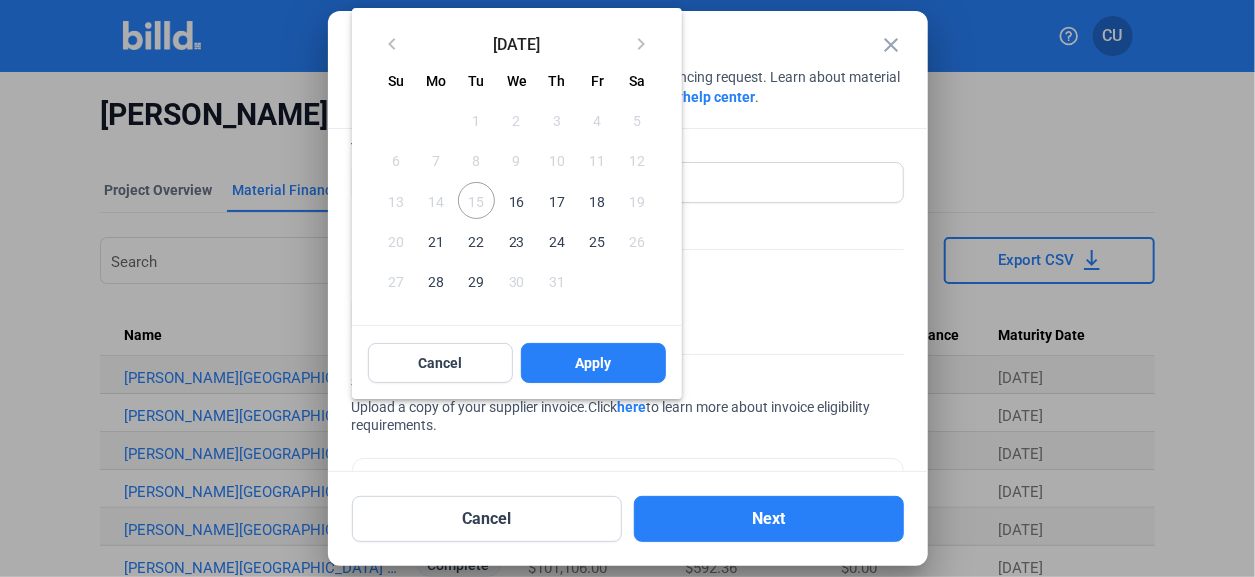 click on "close  Material Financing Details   Enter the details below to submit your financing request. Learn about material financing and eligibility requirements in our   help center .  Project  [PERSON_NAME][GEOGRAPHIC_DATA] Amenity Center  Total Material Price  $ 10,437.99 Including sales tax & shipping.  Requested Supplier Payment Date   Supplier Invoice   Upload a copy of your supplier invoice.   Click  here  to learn more about invoice eligibility requirements.  Click to upload  Tap to upload or drag and drop  Up to 20 files, max size per file is 15MB   Do any of the attached invoices include a deposit?     Yes     No   Cancel   Next  keyboard_arrow_left [DATE] keyboard_arrow_right [DATE] Su [DATE] Mo [DATE] Tu [DATE] We [DATE] Th [DATE] Fr [DATE] [DATE]   2   3   4   5   6   7   8   9   10   11   12   13   14   15   16   17   18   19   20   21   22   23   24   25   26   27   28   29   30   31
Cancel  Apply  Close calendar" at bounding box center (627, 288) 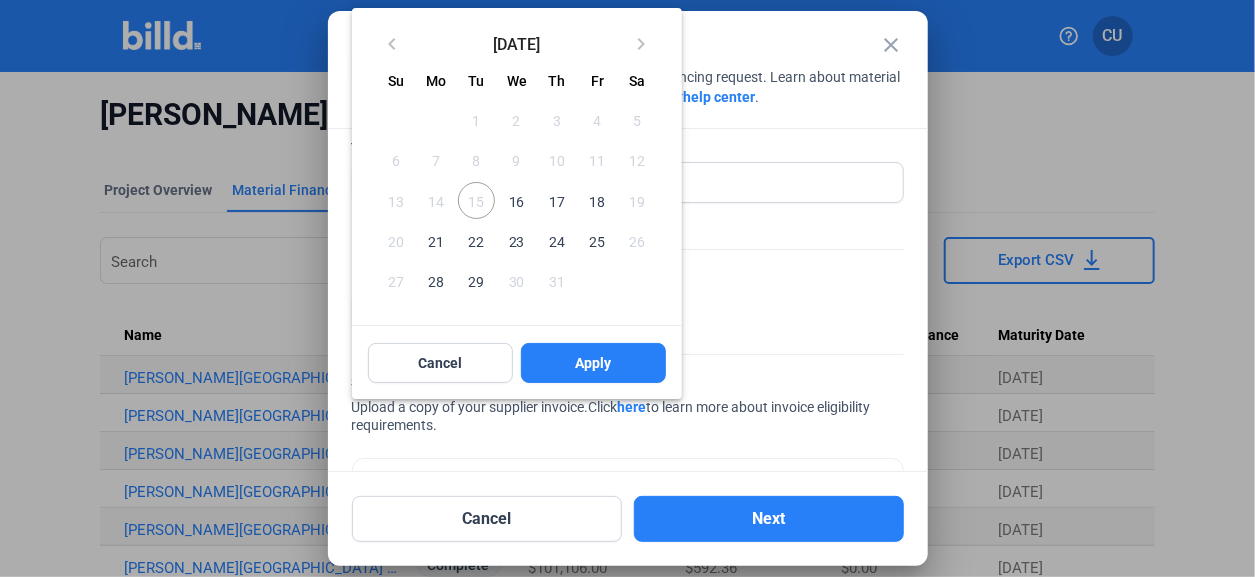 click on "16" at bounding box center [517, 200] 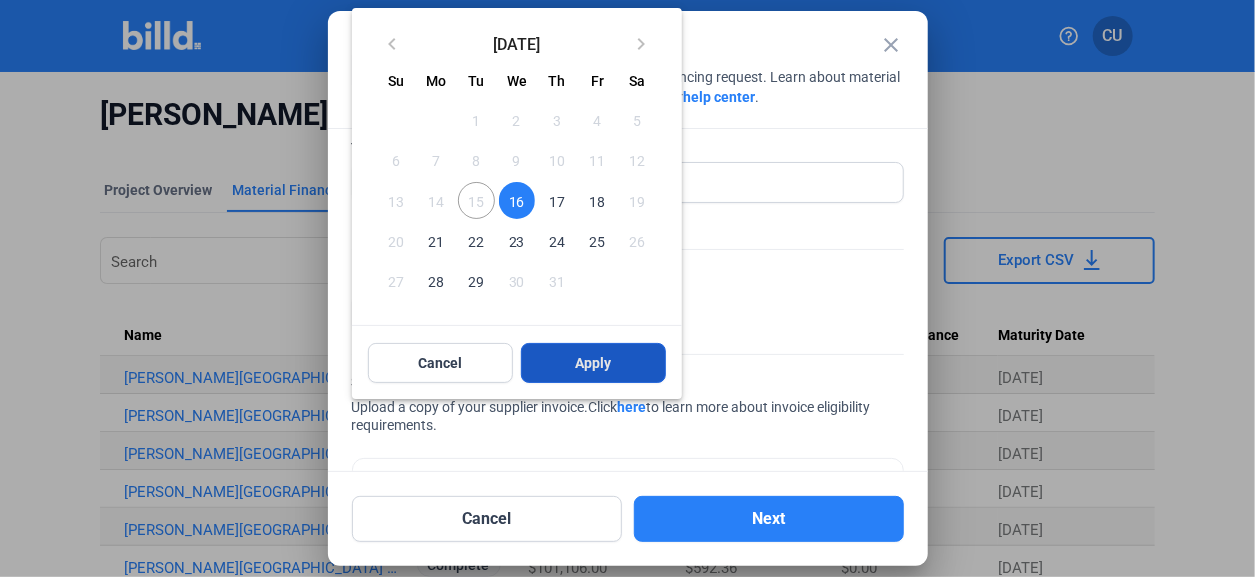click on "Apply" at bounding box center [593, 363] 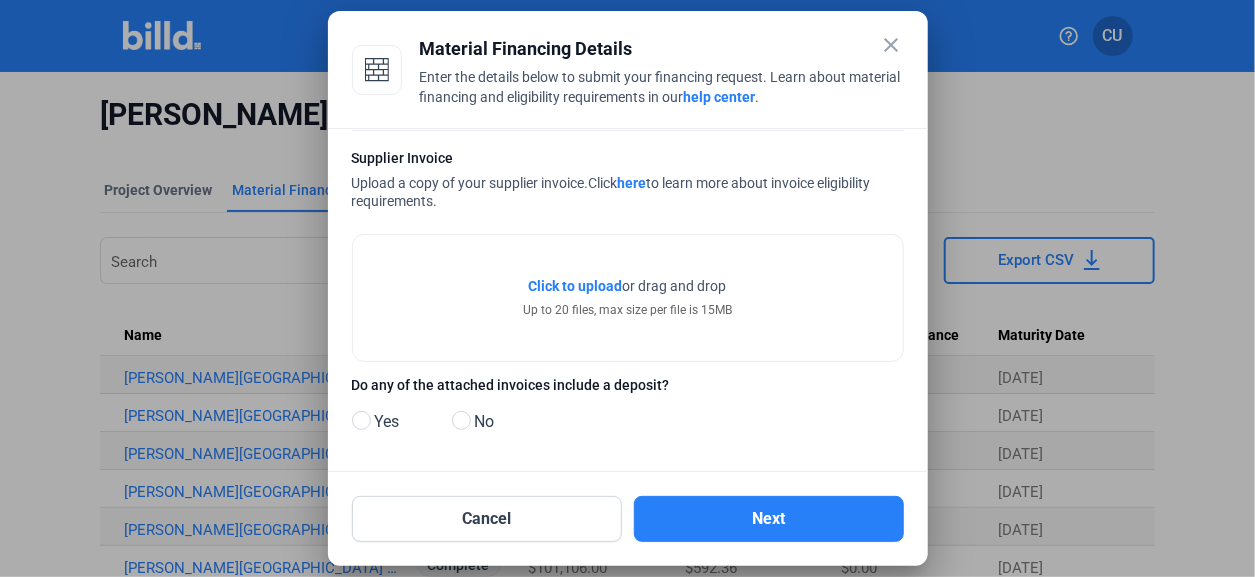 scroll, scrollTop: 326, scrollLeft: 0, axis: vertical 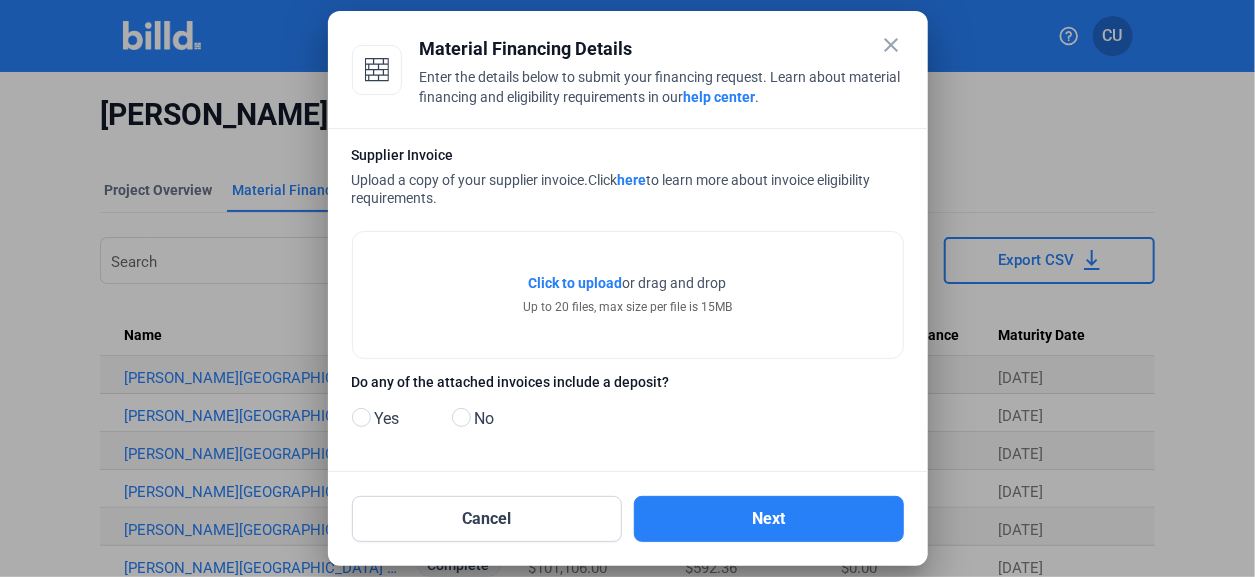 click on "Click to upload" 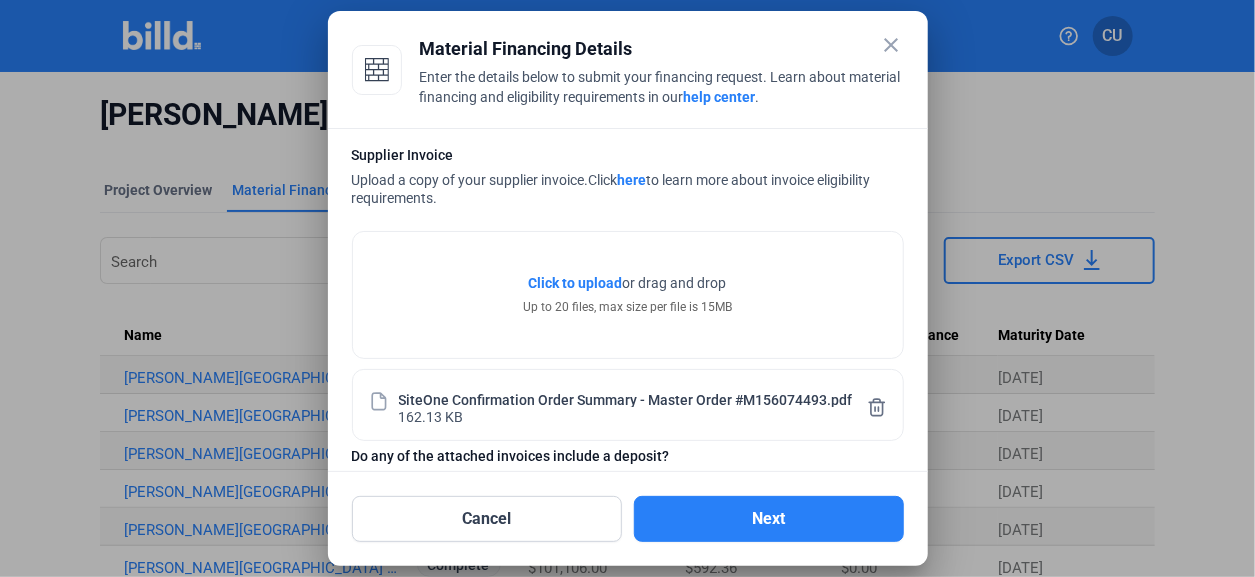 scroll, scrollTop: 399, scrollLeft: 0, axis: vertical 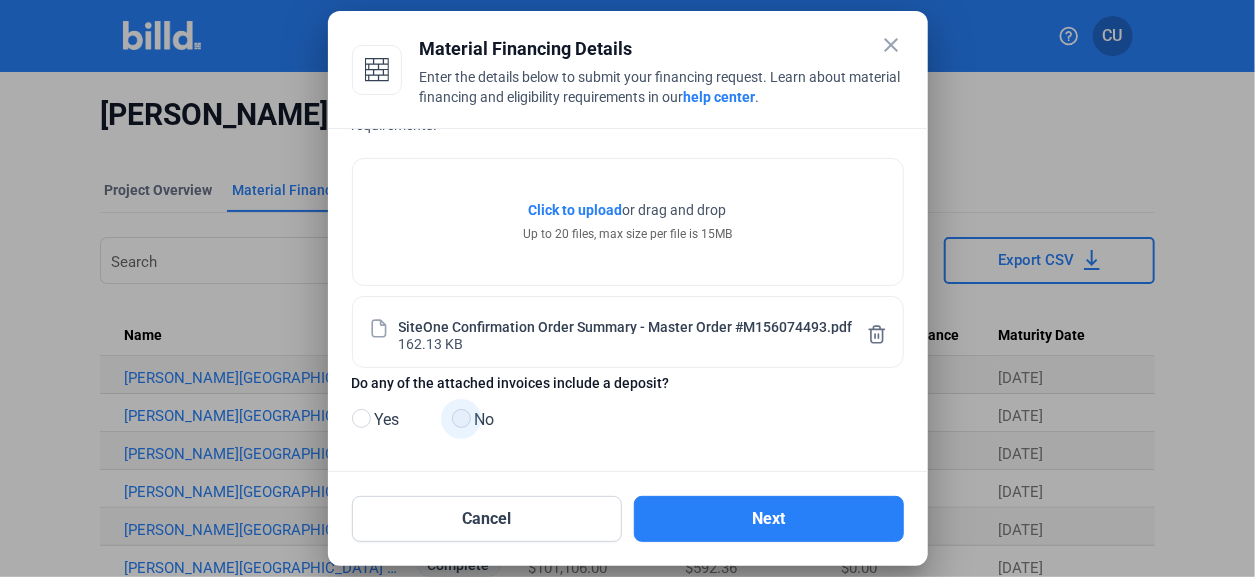 click at bounding box center [461, 418] 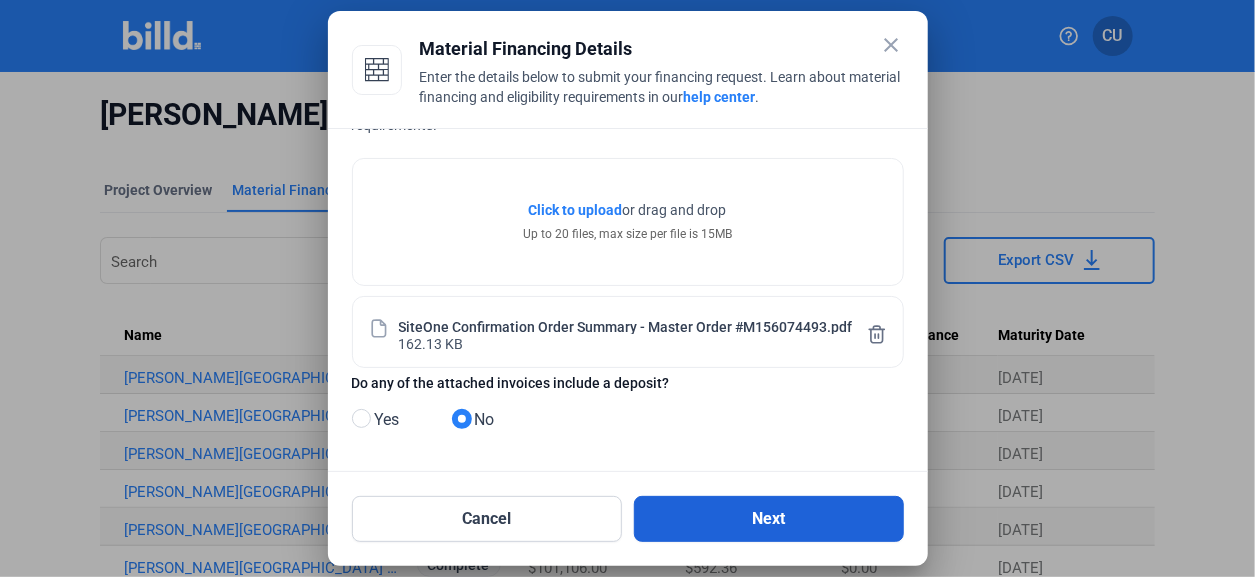 click on "Next" at bounding box center [769, 519] 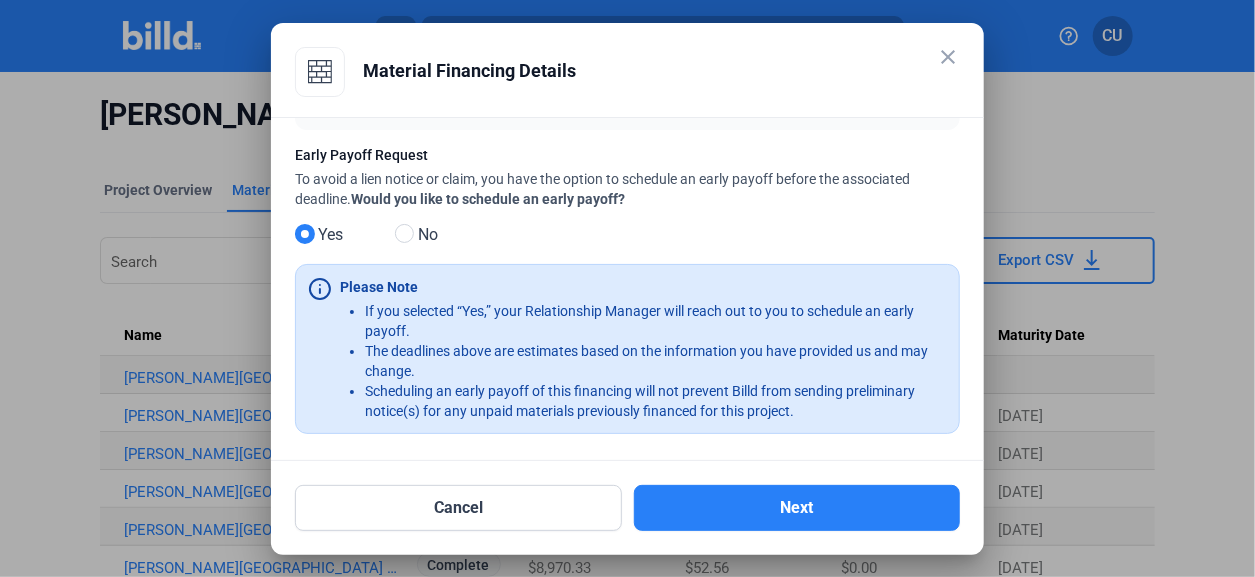 scroll, scrollTop: 347, scrollLeft: 0, axis: vertical 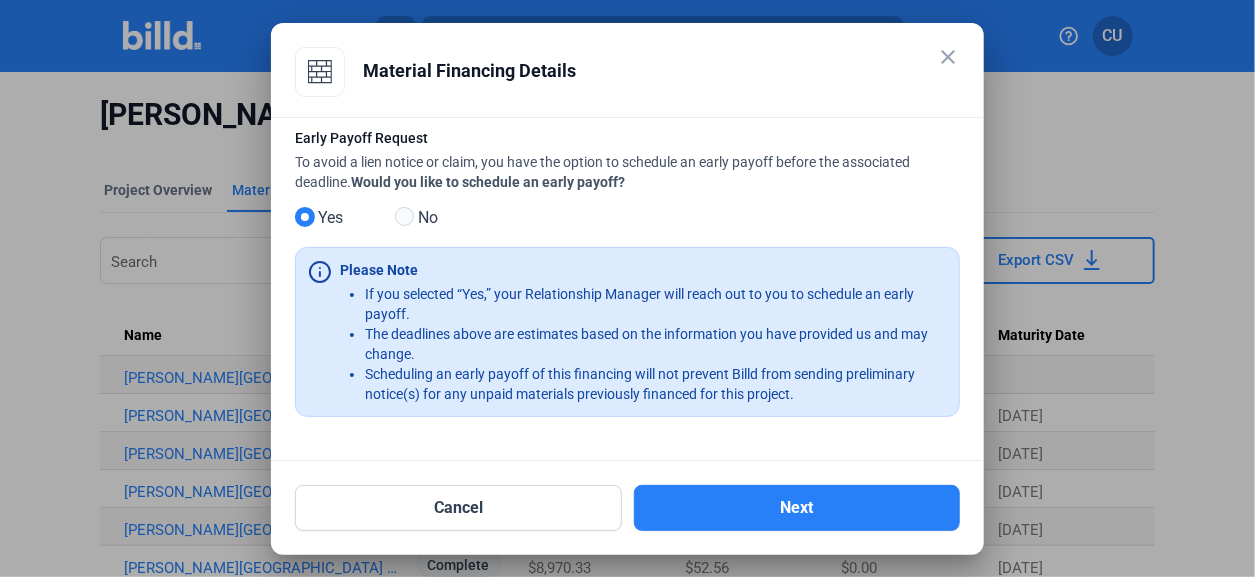 click at bounding box center (404, 216) 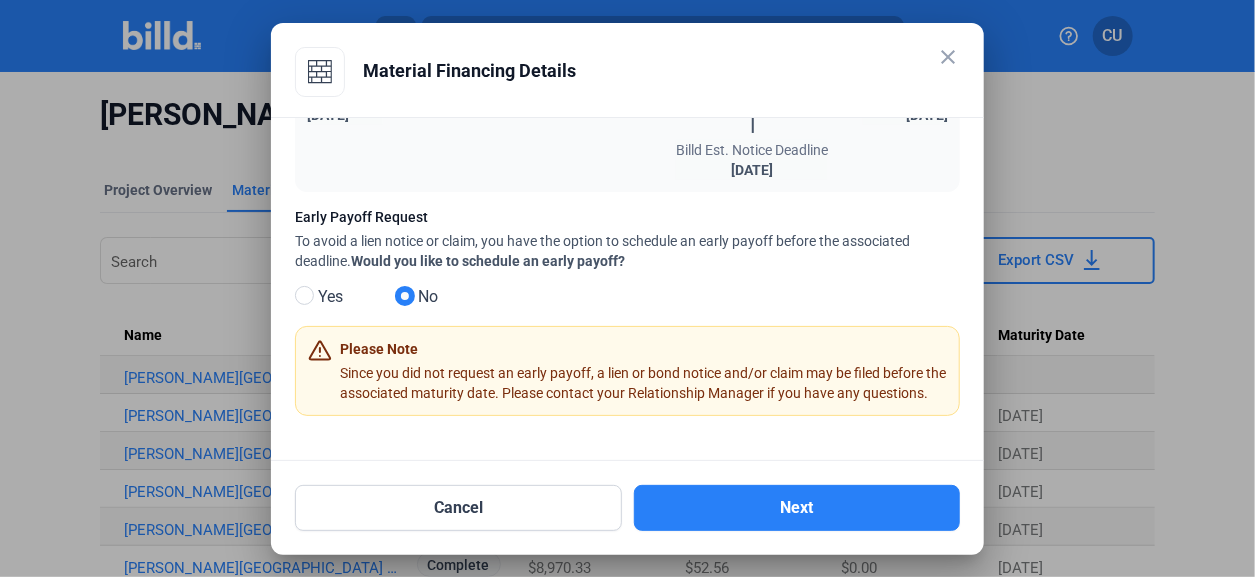 scroll, scrollTop: 288, scrollLeft: 0, axis: vertical 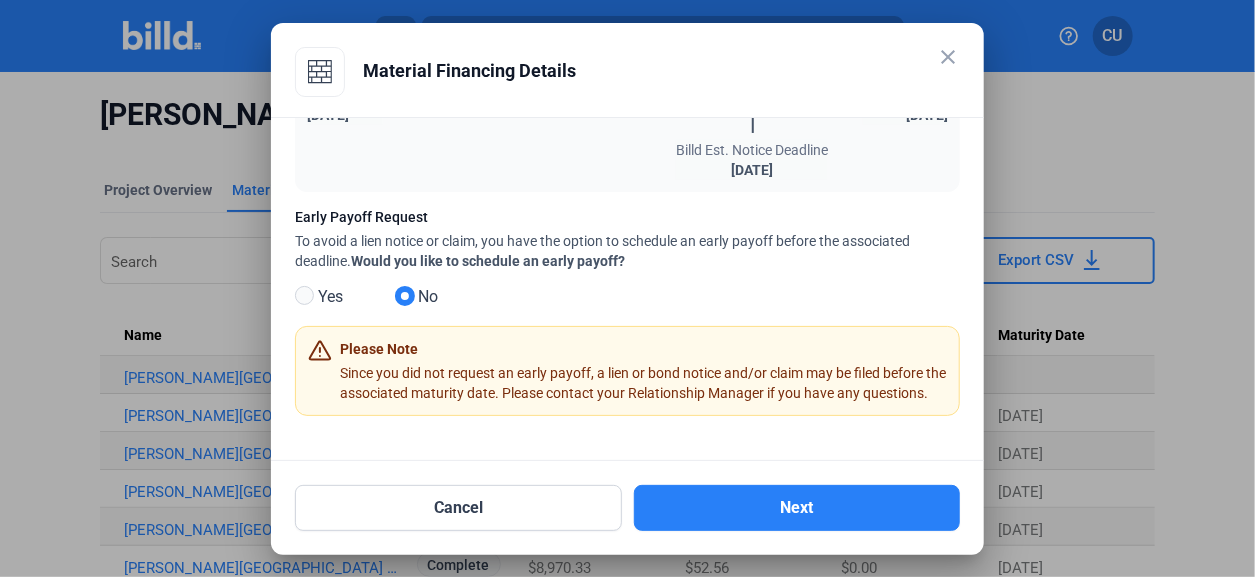 click at bounding box center [304, 295] 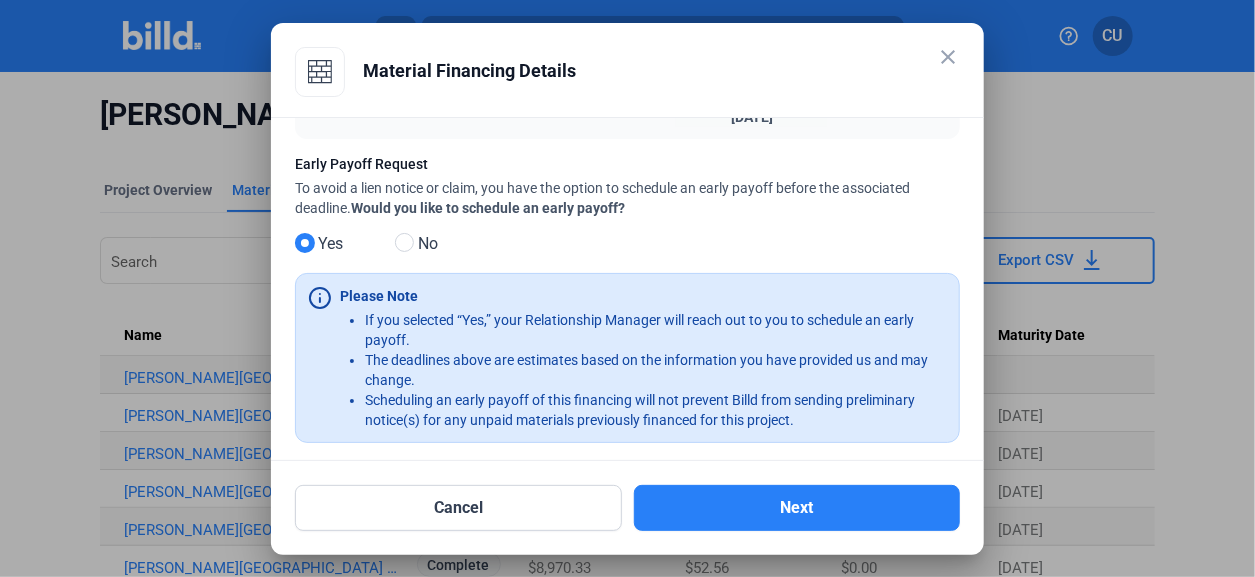scroll, scrollTop: 347, scrollLeft: 0, axis: vertical 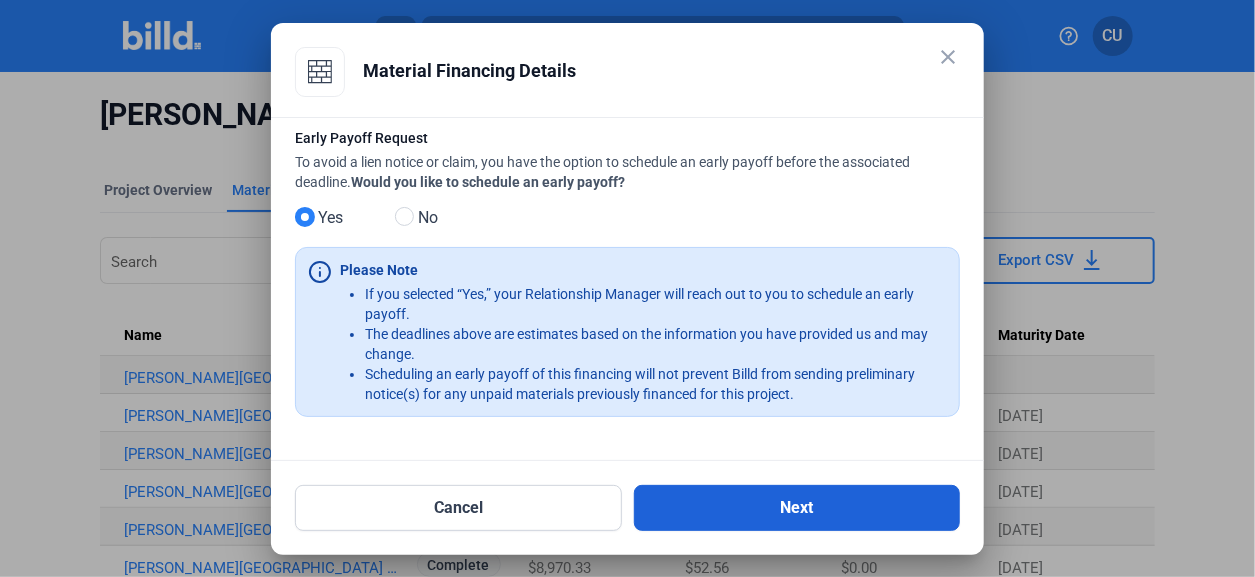 click on "Next" at bounding box center [797, 508] 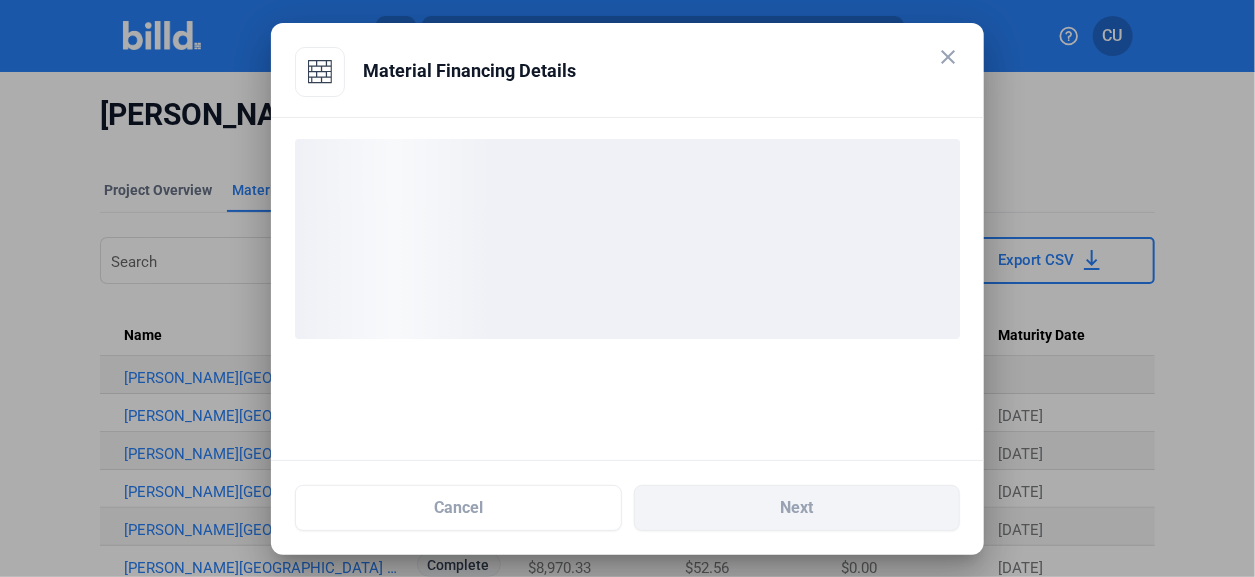 scroll, scrollTop: 0, scrollLeft: 0, axis: both 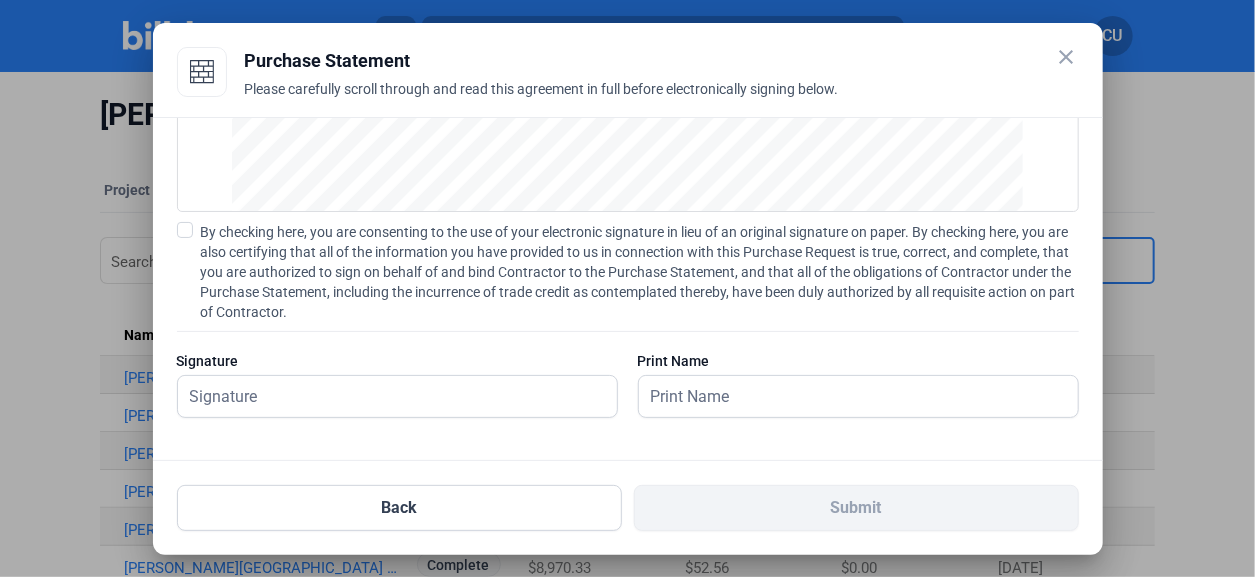 click at bounding box center [185, 230] 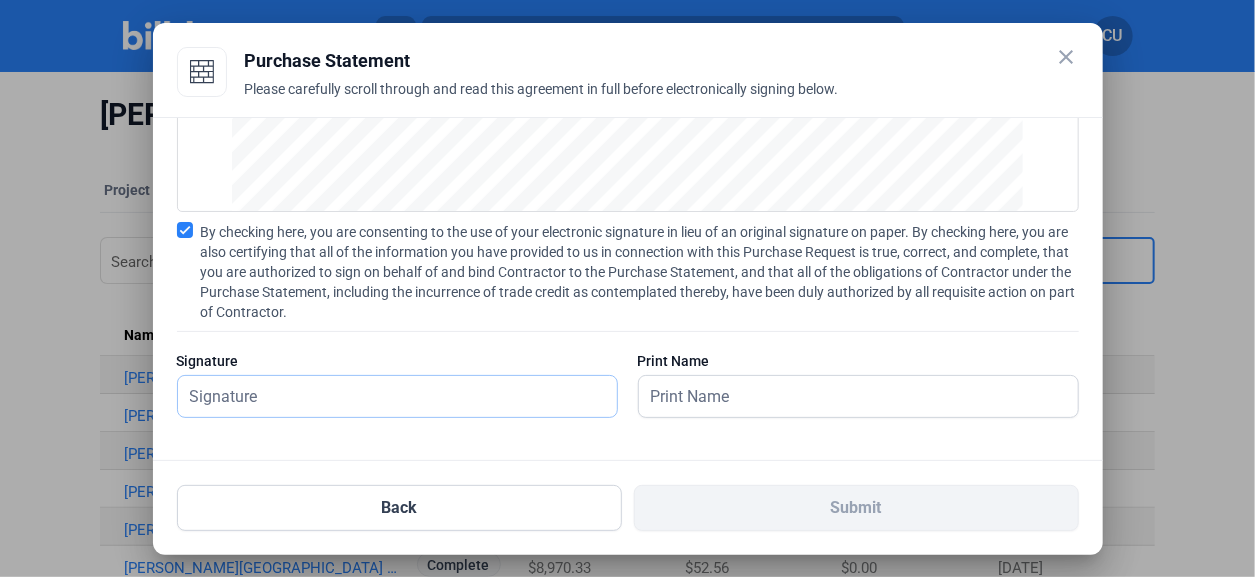 click at bounding box center (397, 396) 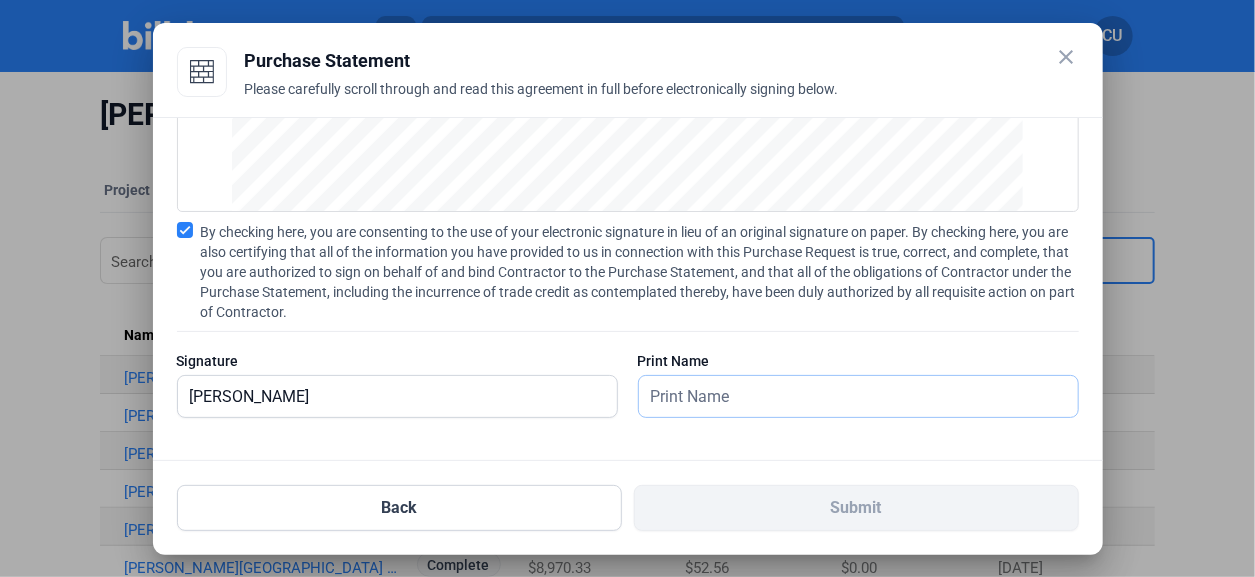 type on "[PERSON_NAME]" 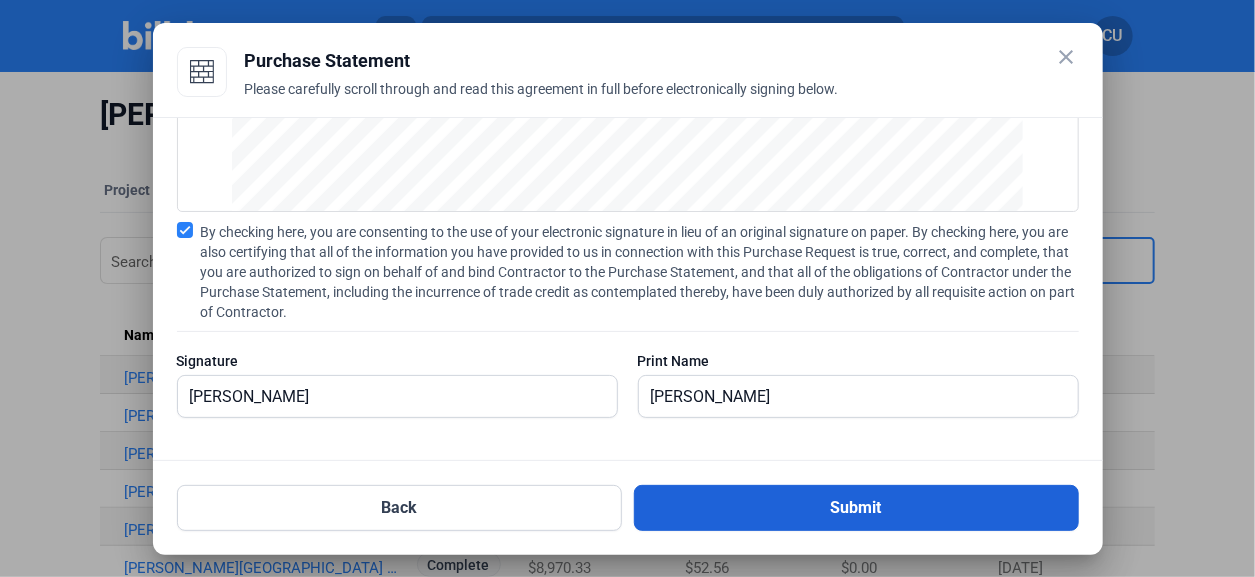 click on "Submit" at bounding box center [856, 508] 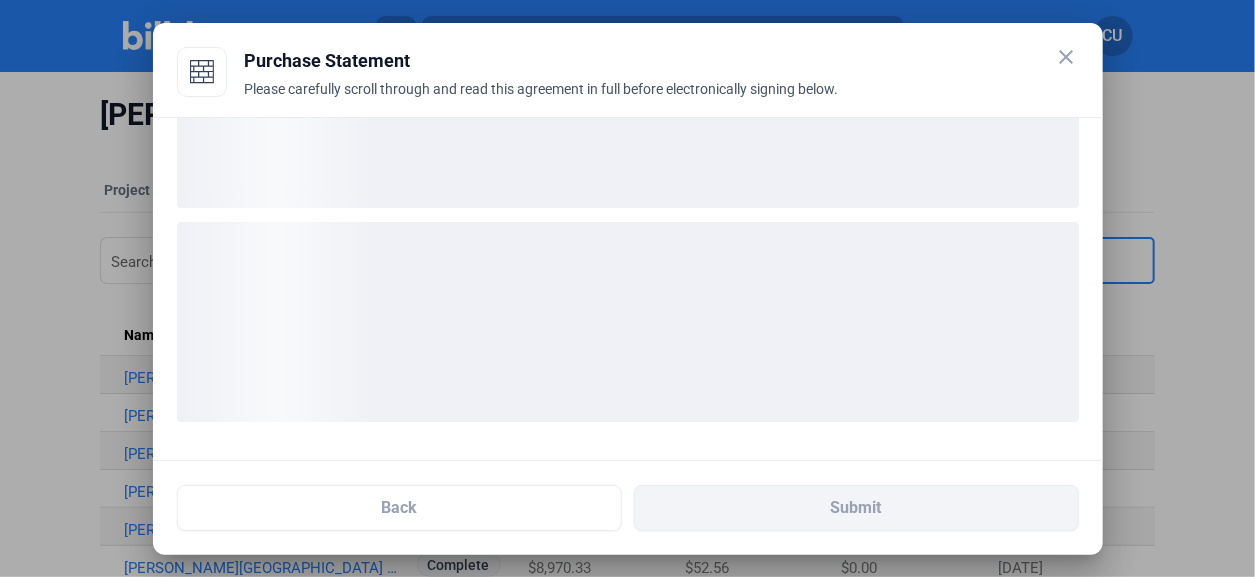 scroll, scrollTop: 131, scrollLeft: 0, axis: vertical 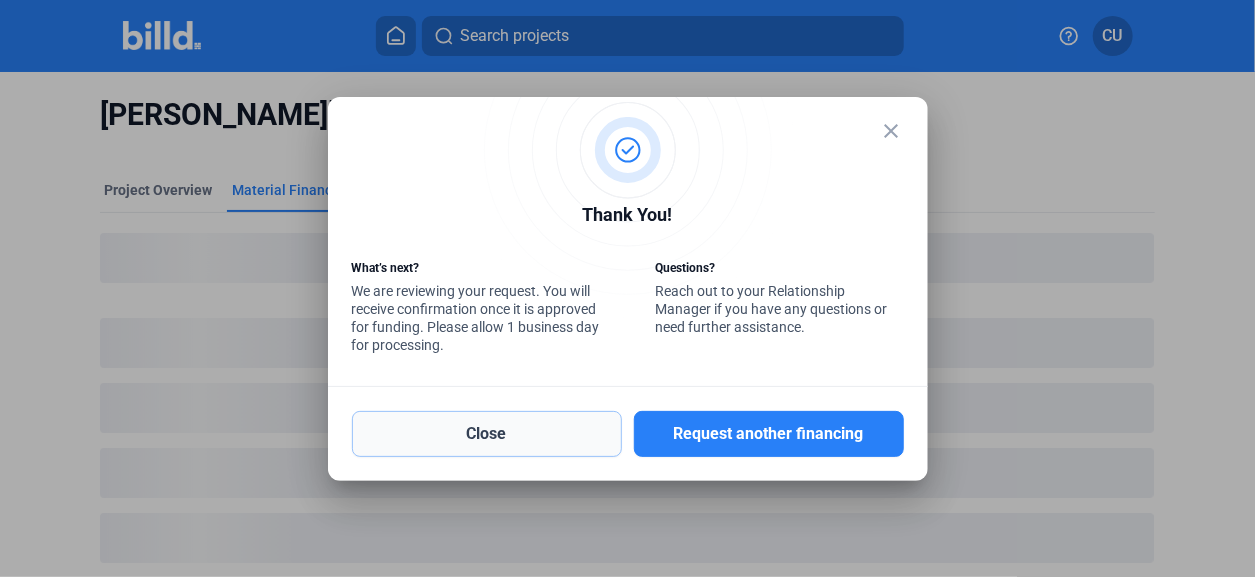 click on "Close" at bounding box center (487, 434) 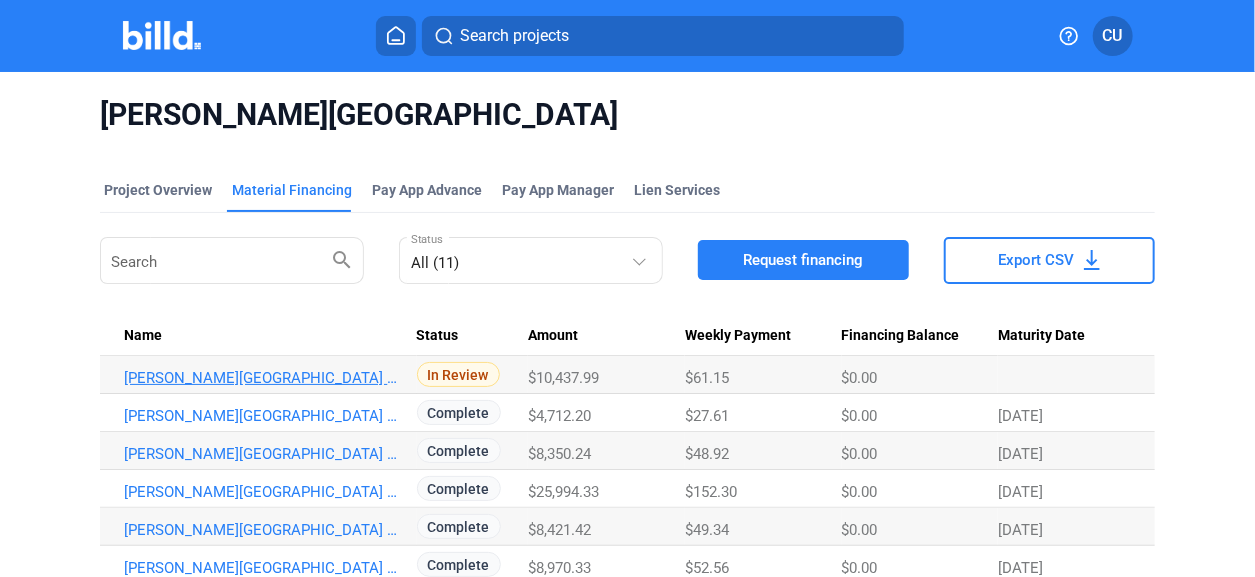 click on "[PERSON_NAME][GEOGRAPHIC_DATA] [GEOGRAPHIC_DATA]" at bounding box center [262, 378] 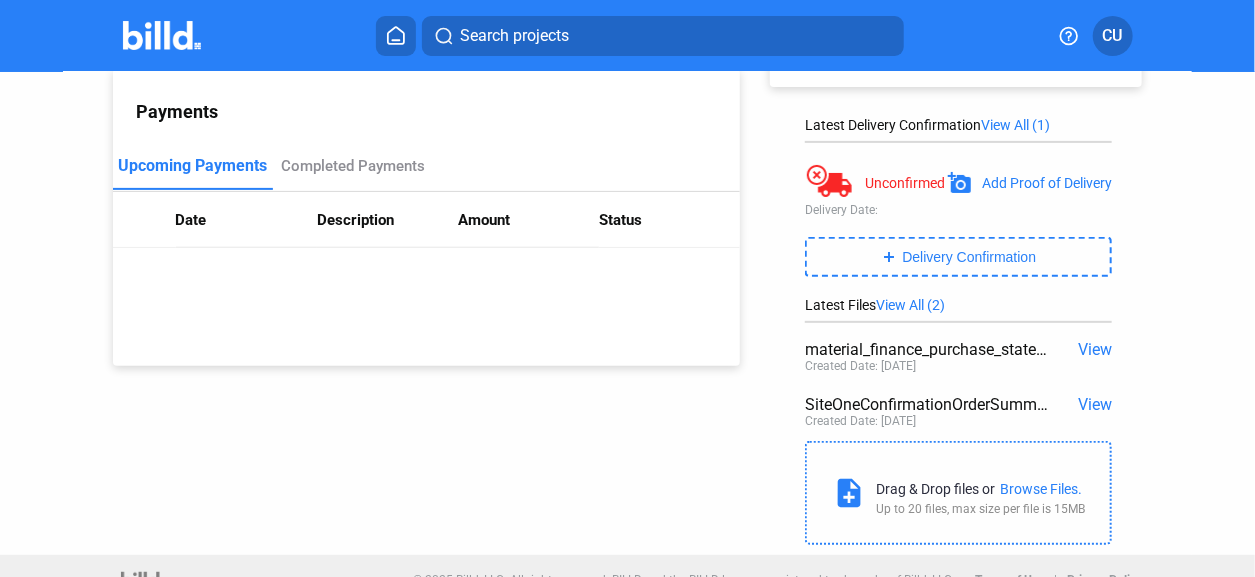 scroll, scrollTop: 282, scrollLeft: 0, axis: vertical 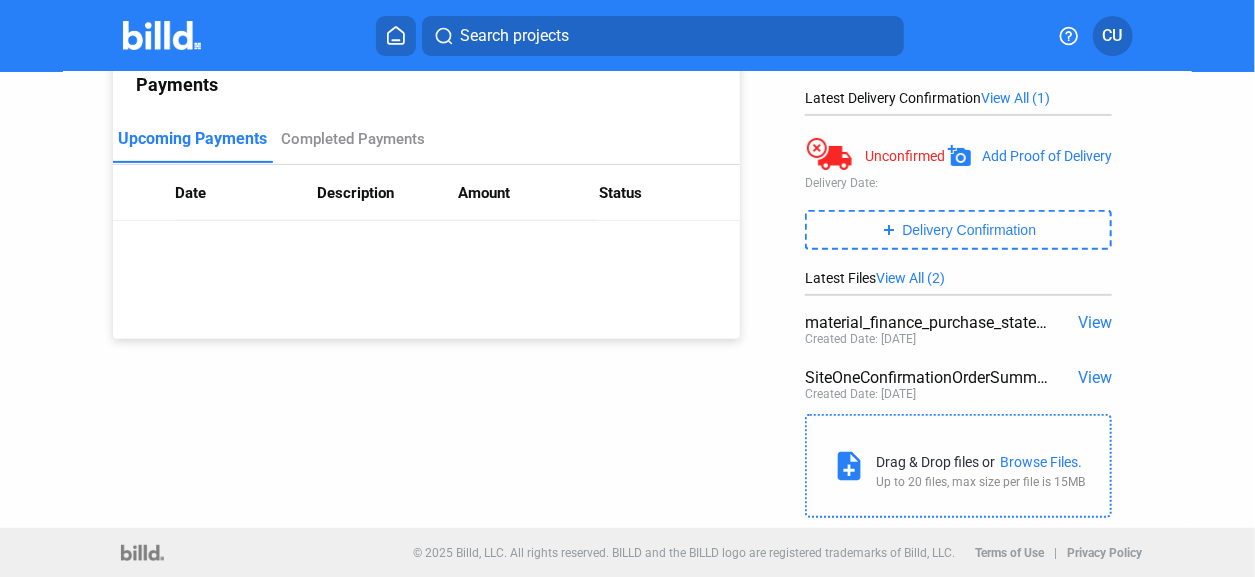 click on "View" 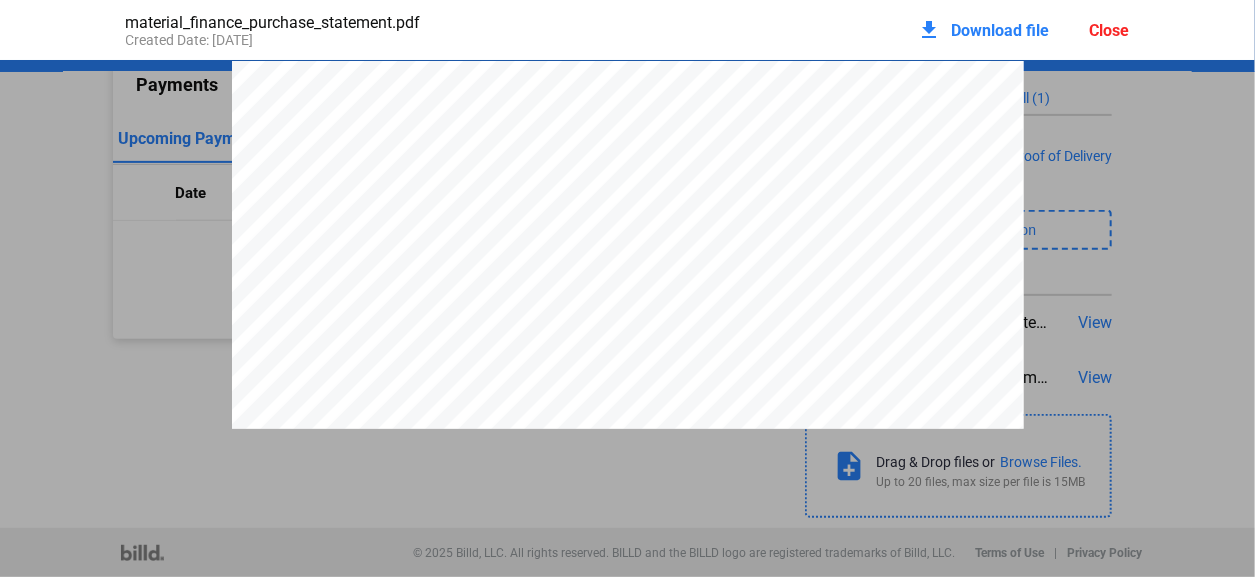 scroll, scrollTop: 9, scrollLeft: 0, axis: vertical 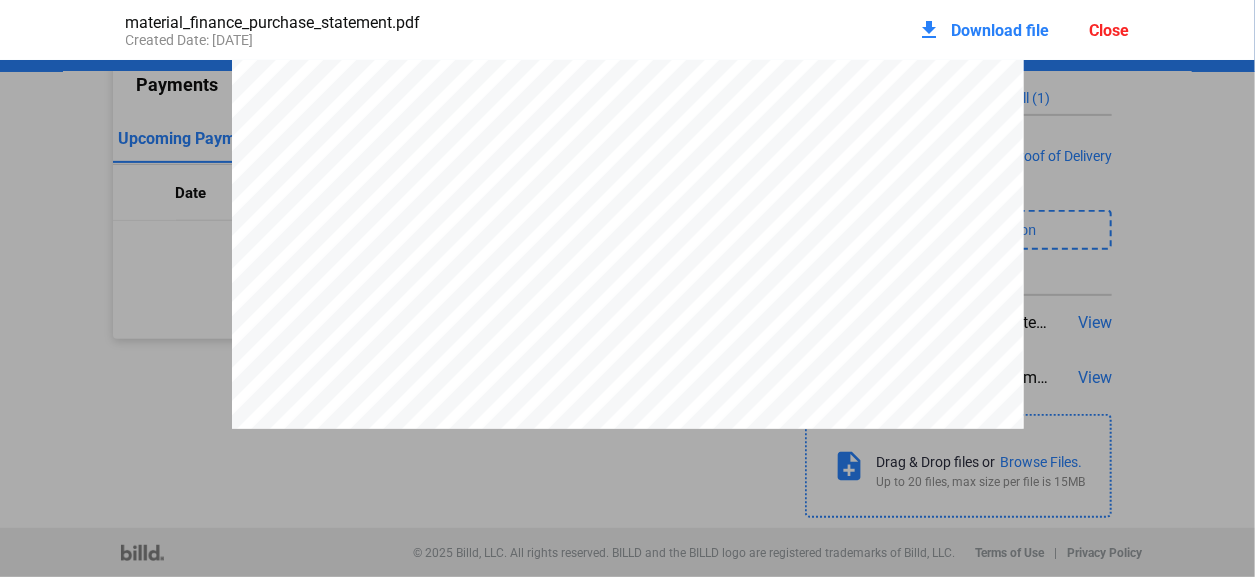 click on "Download file" at bounding box center [1001, 30] 